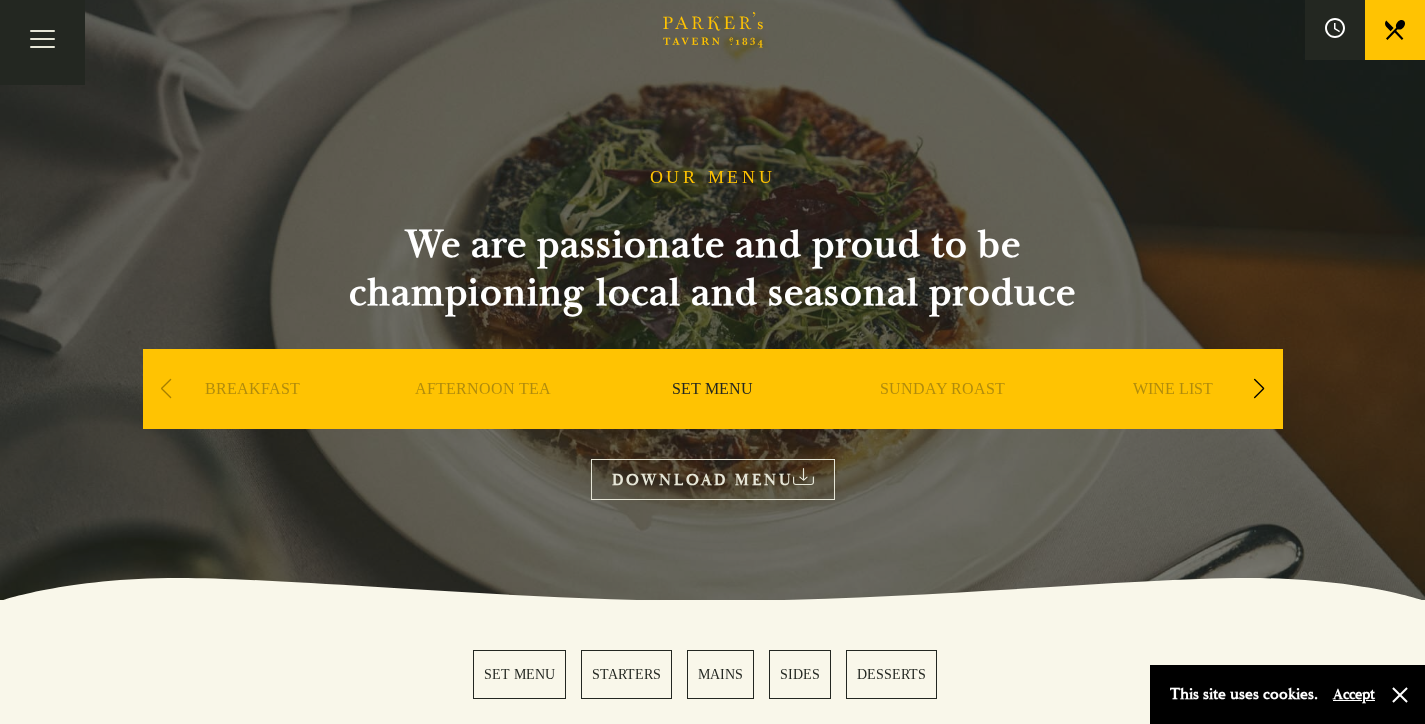 scroll, scrollTop: 0, scrollLeft: 0, axis: both 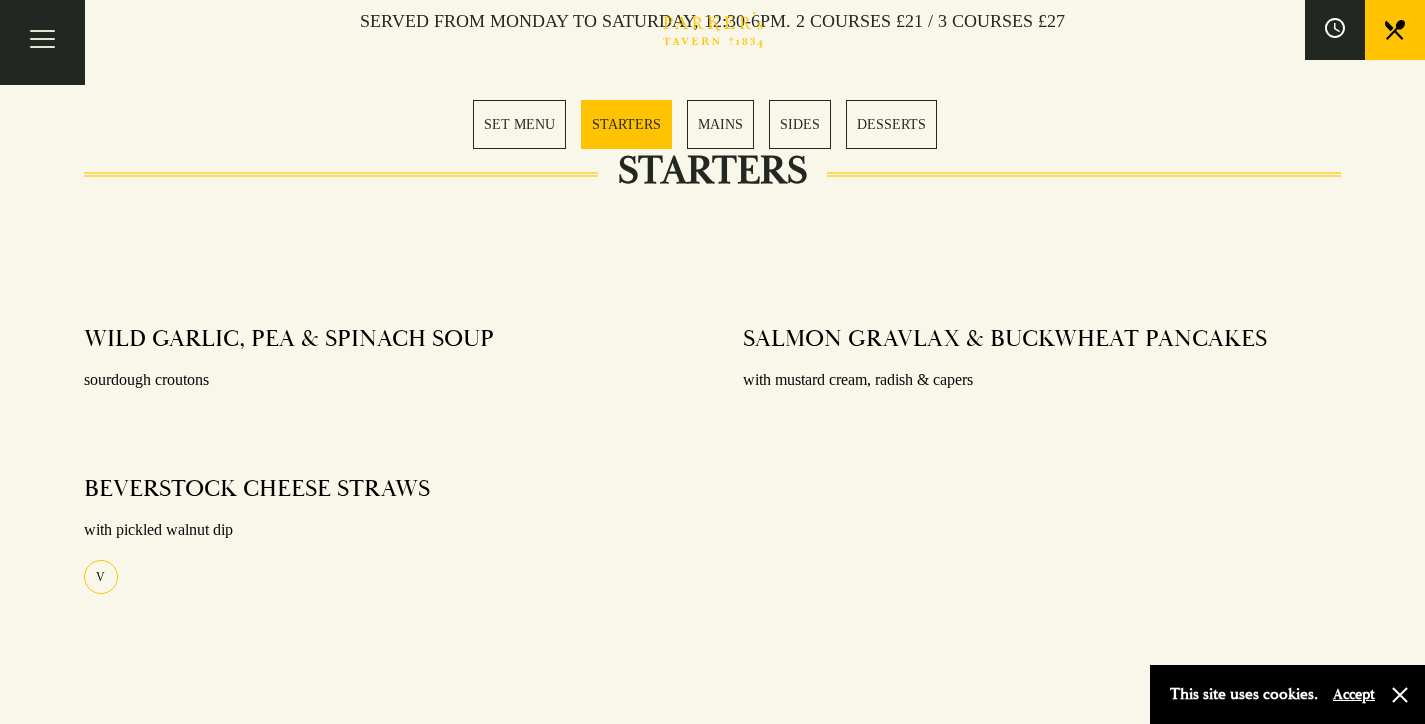 click on "MAINS" at bounding box center (720, 124) 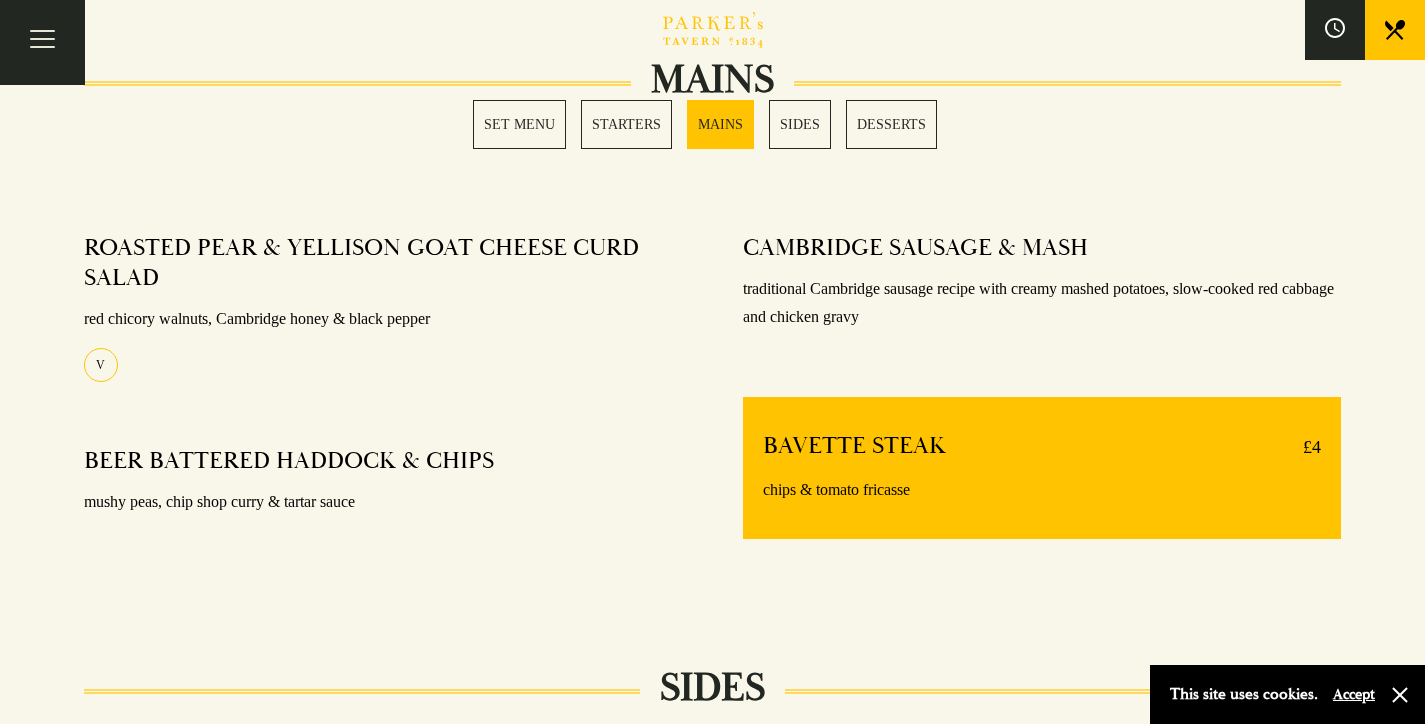scroll, scrollTop: 1560, scrollLeft: 0, axis: vertical 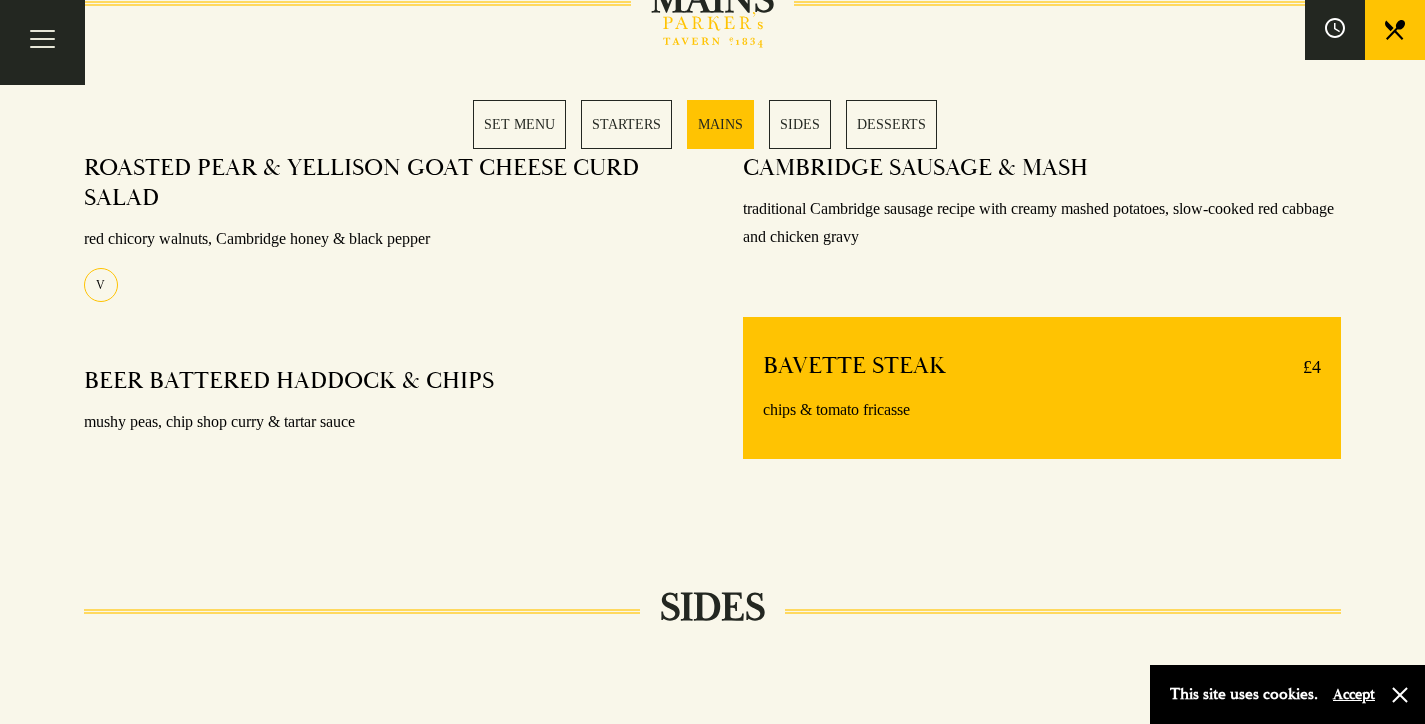 click on "SET MENU     STARTERS     MAINS     SIDES     DESSERTS" at bounding box center (712, 124) 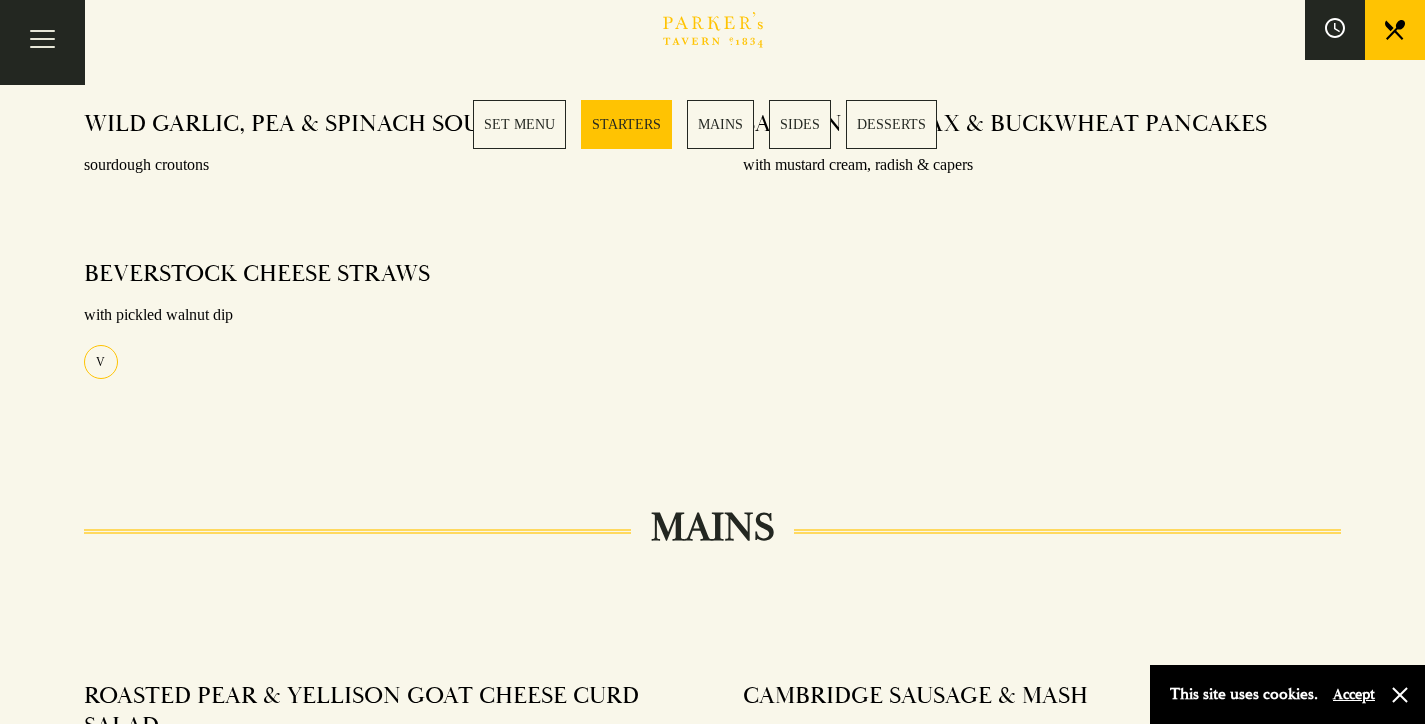 scroll, scrollTop: 137, scrollLeft: 0, axis: vertical 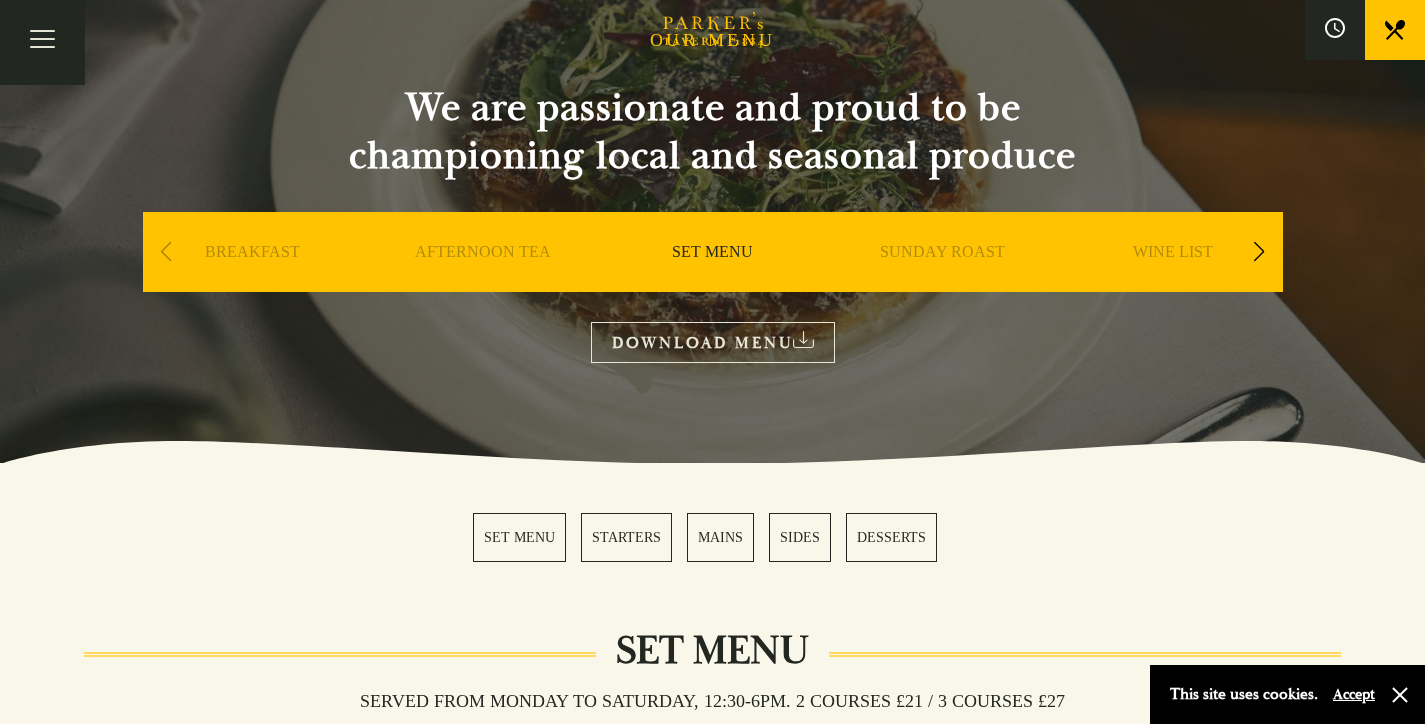 click on "DOWNLOAD MENU" at bounding box center (713, 342) 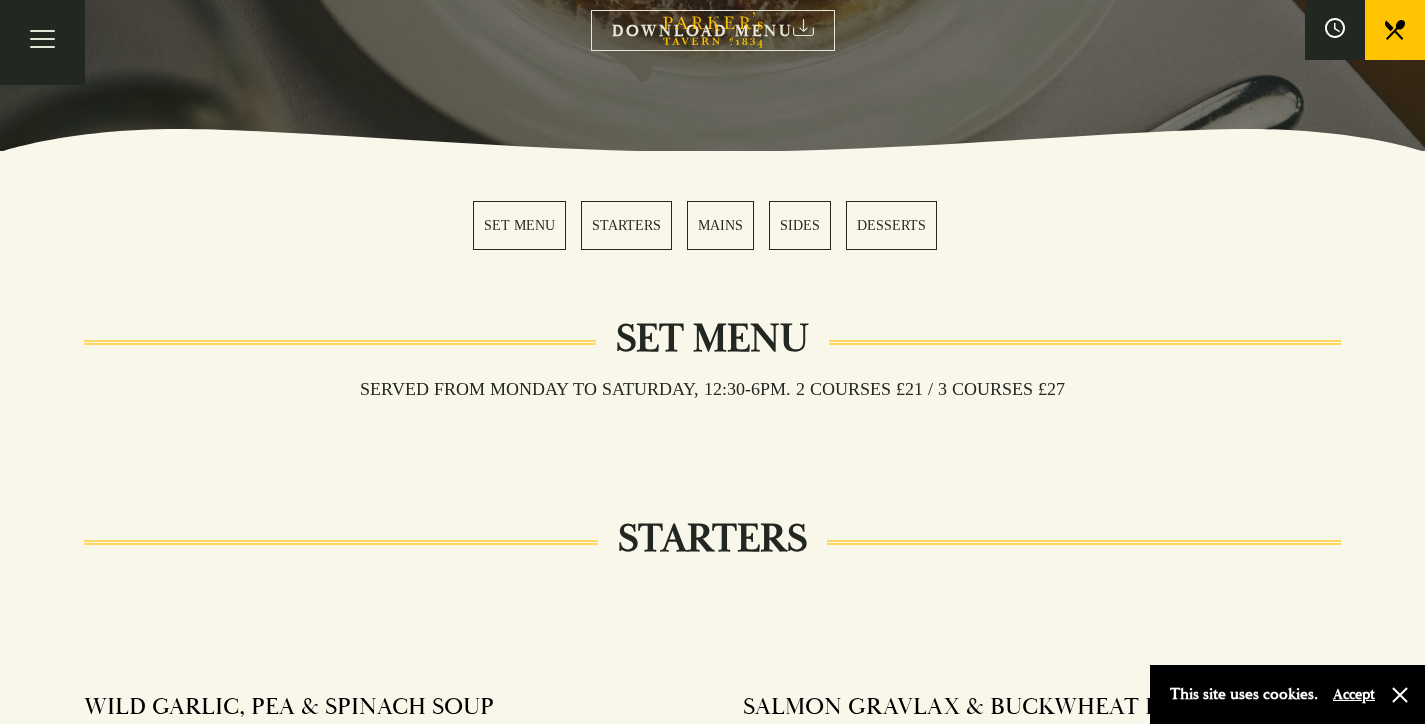 scroll, scrollTop: 0, scrollLeft: 0, axis: both 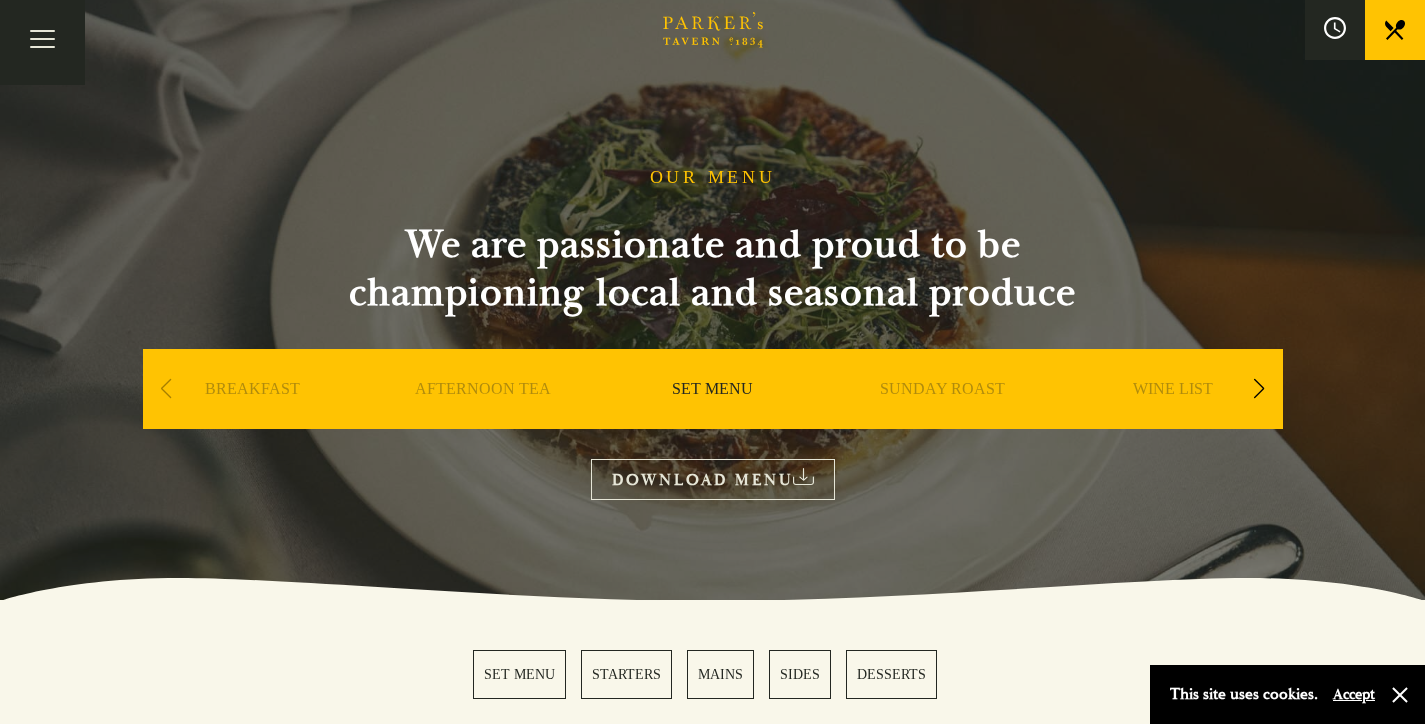 click 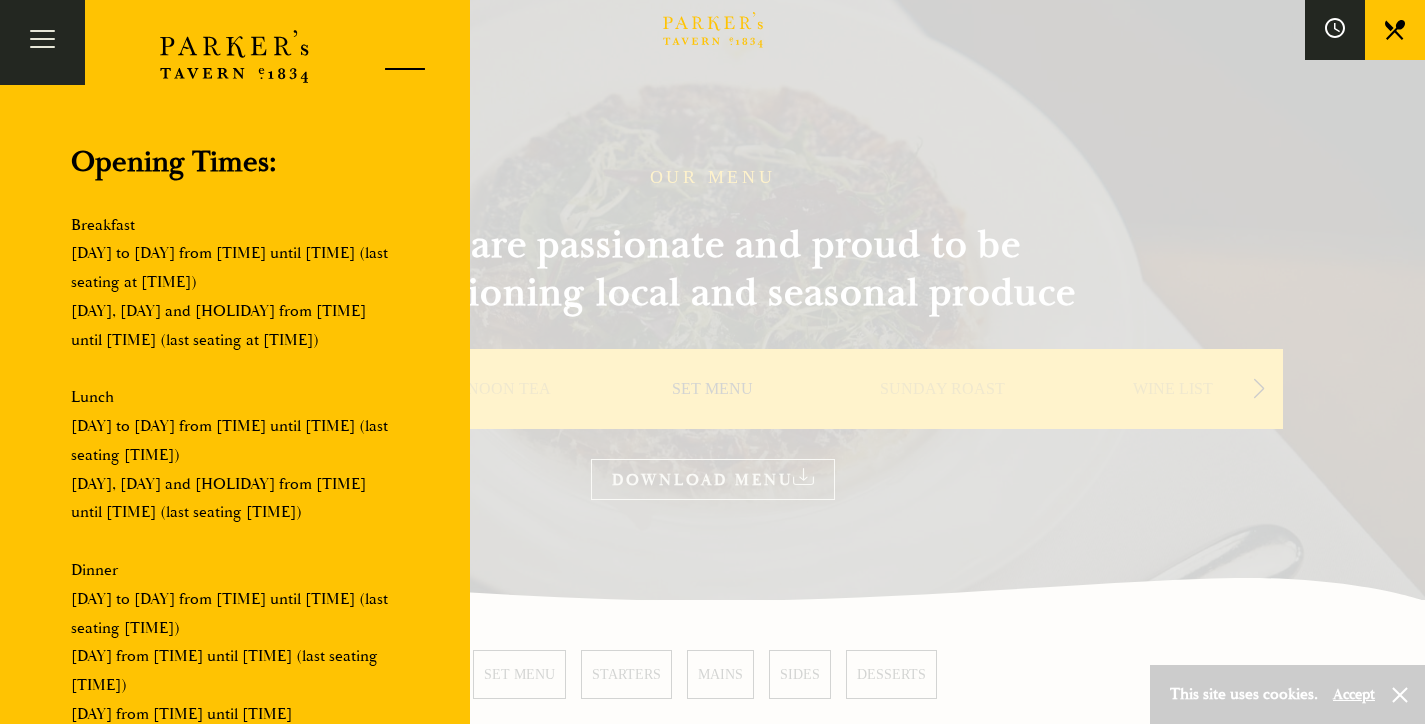 click at bounding box center (397, 72) 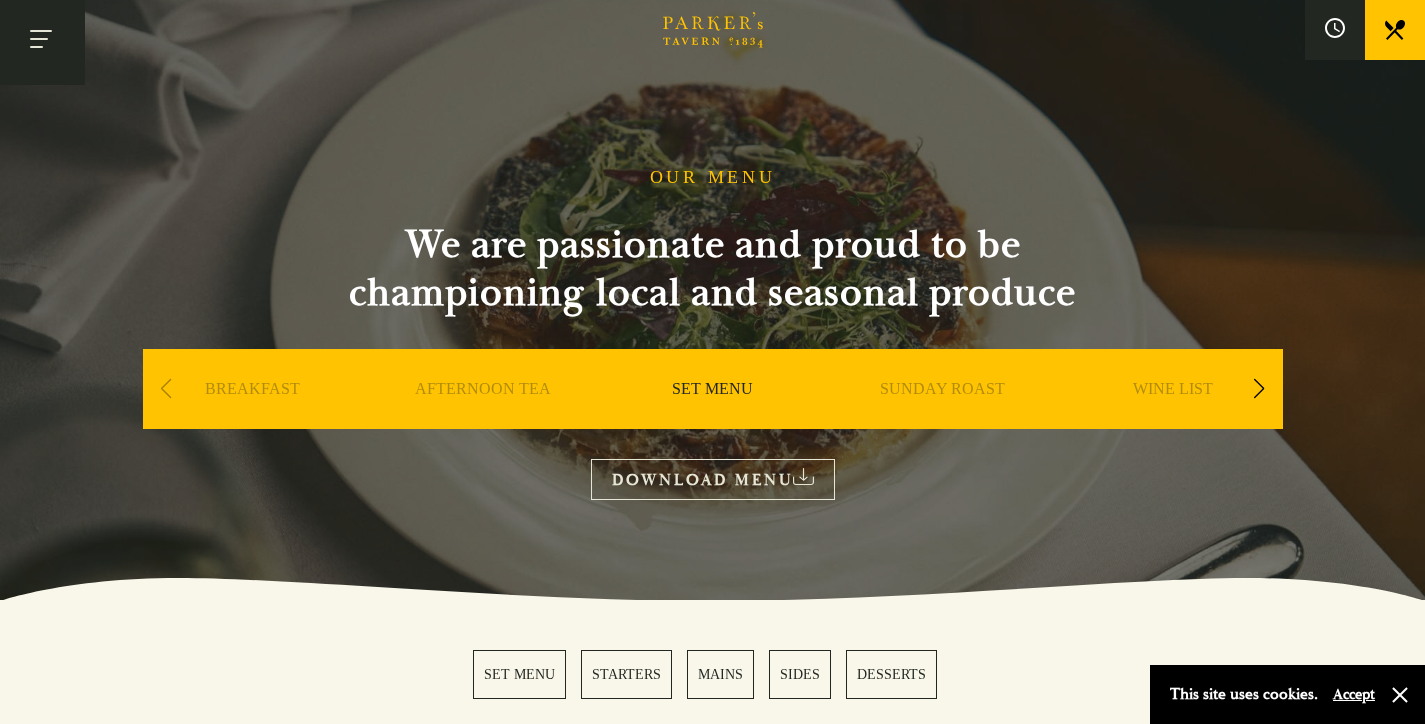 click at bounding box center [42, 42] 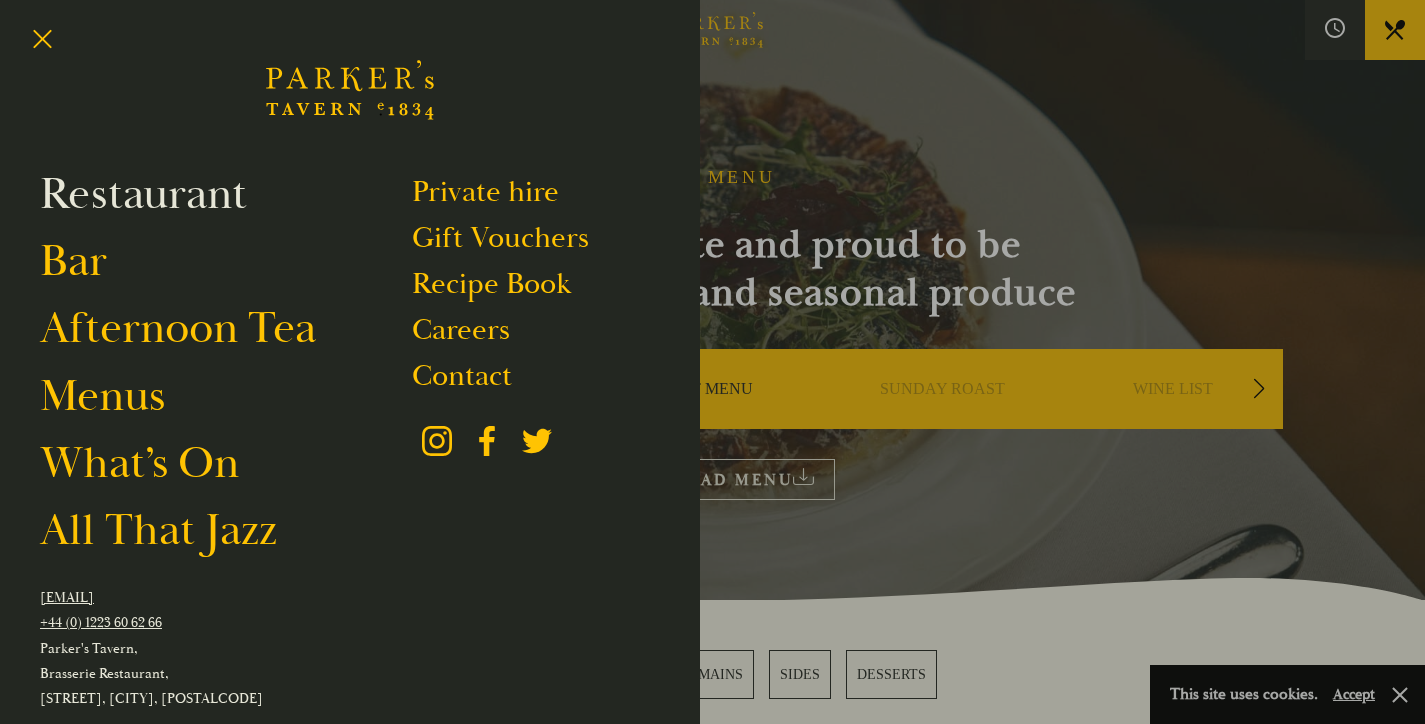 click on "Restaurant" at bounding box center [143, 194] 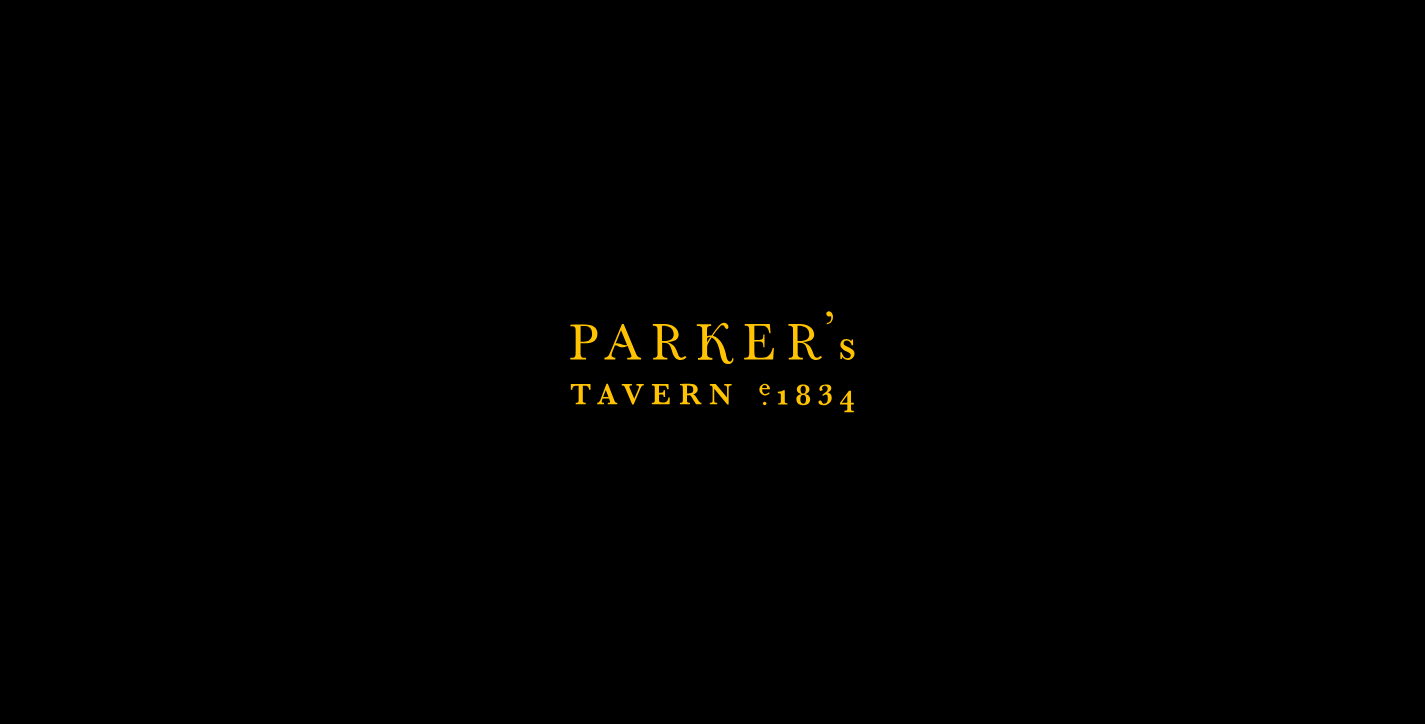scroll, scrollTop: 386, scrollLeft: 0, axis: vertical 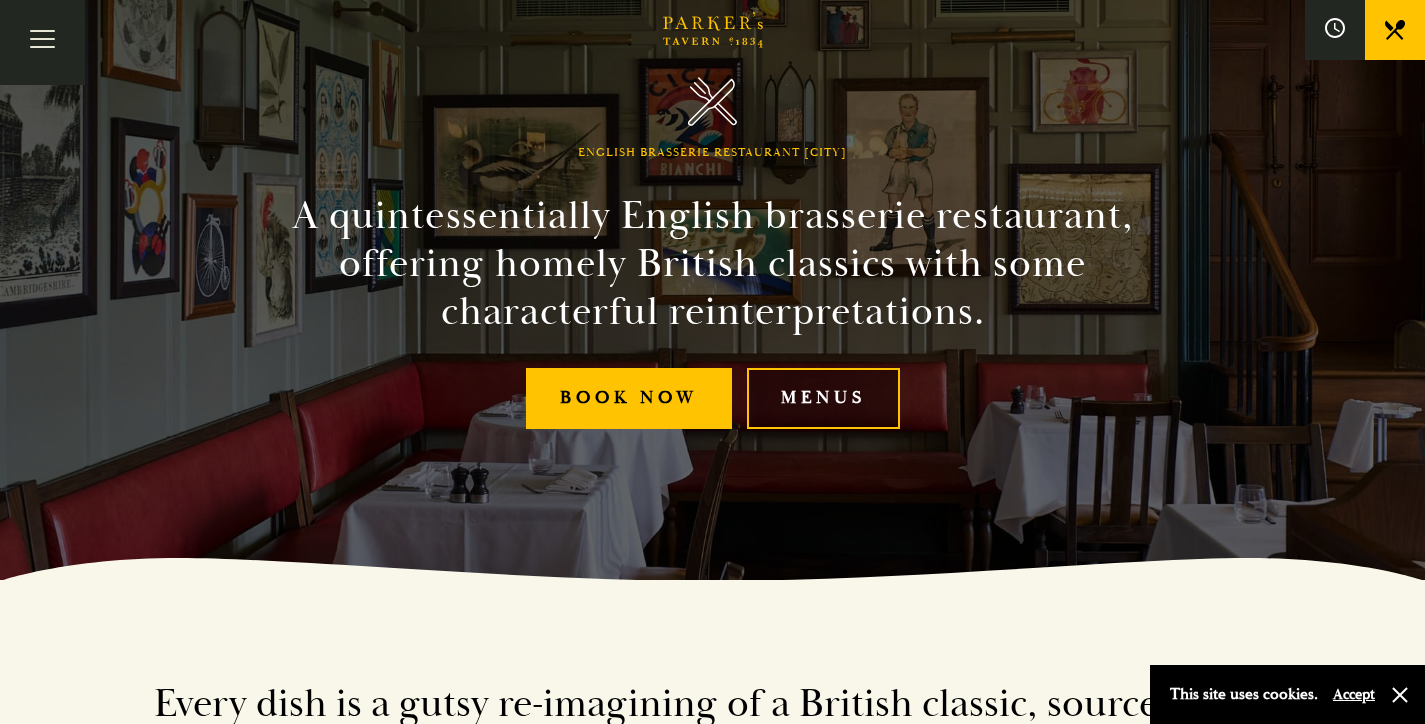click on "Menus" at bounding box center [823, 398] 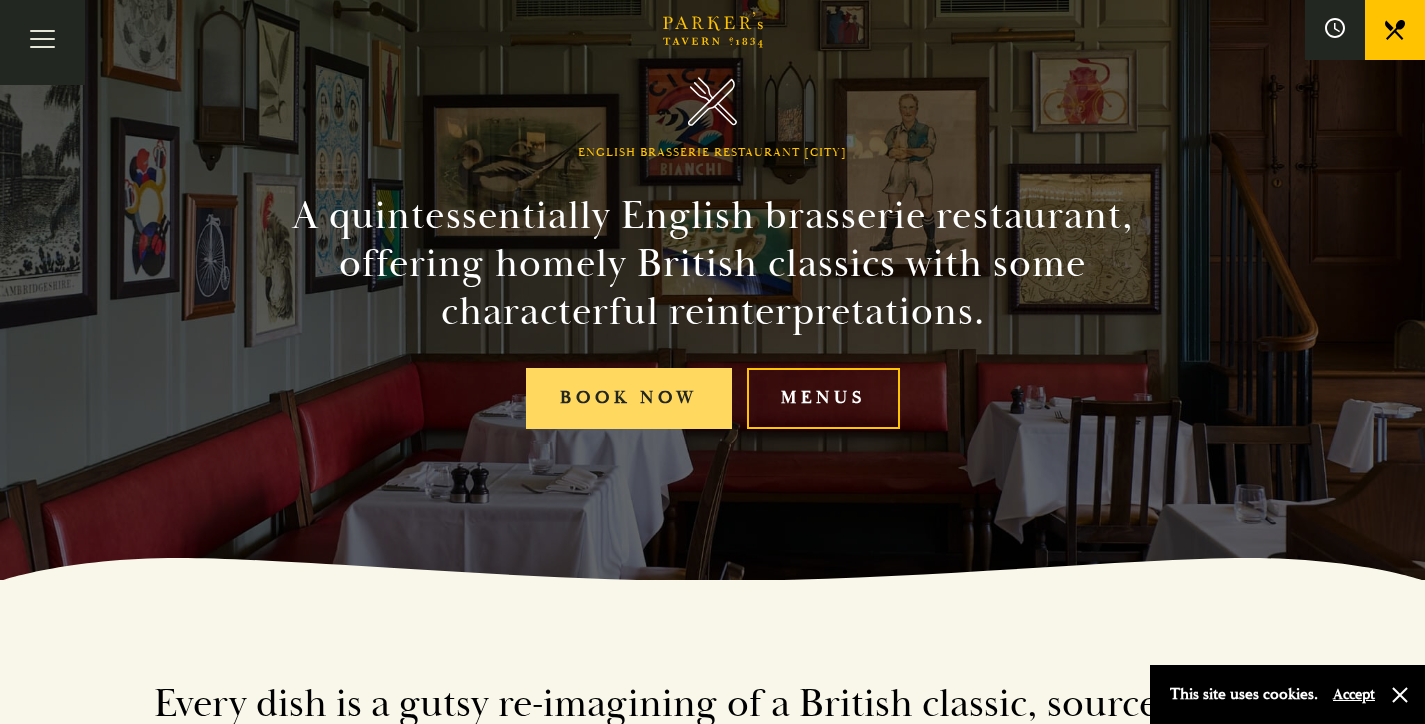 click on "Book Now" at bounding box center [629, 398] 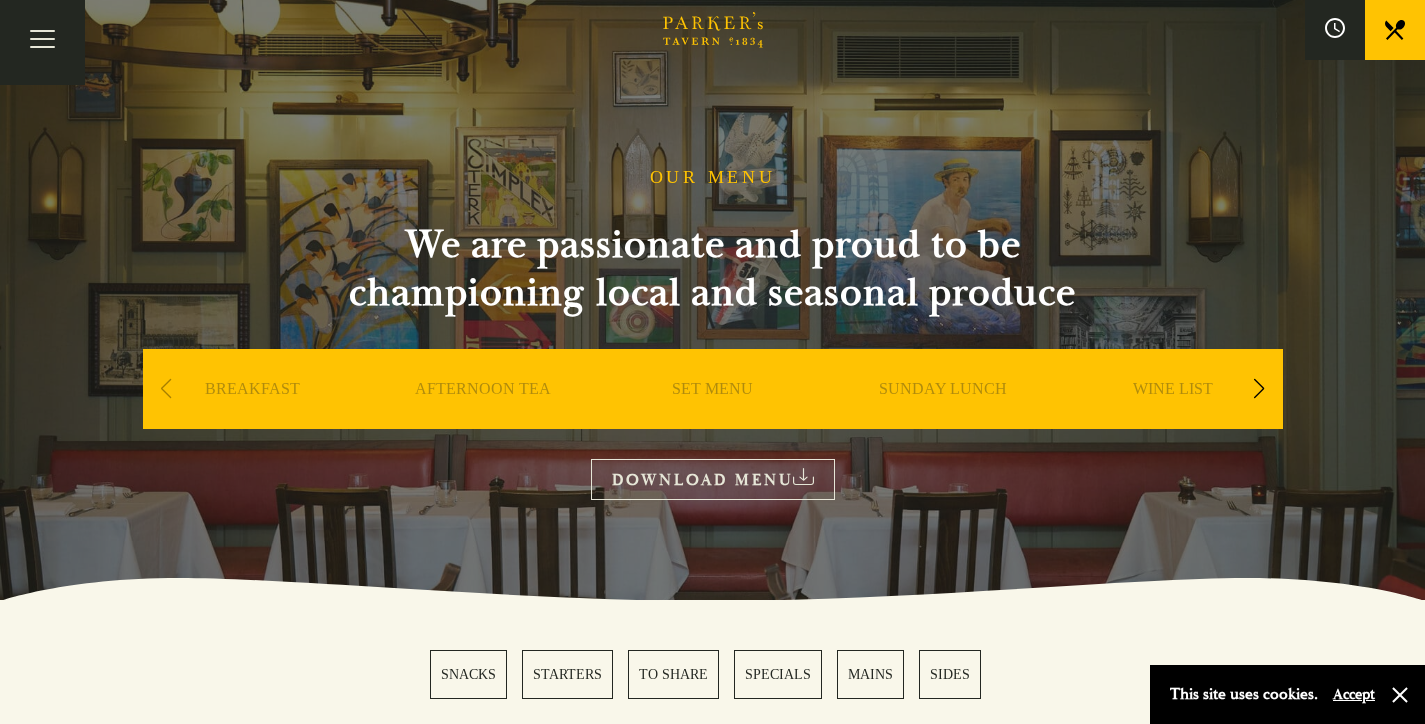 scroll, scrollTop: 0, scrollLeft: 0, axis: both 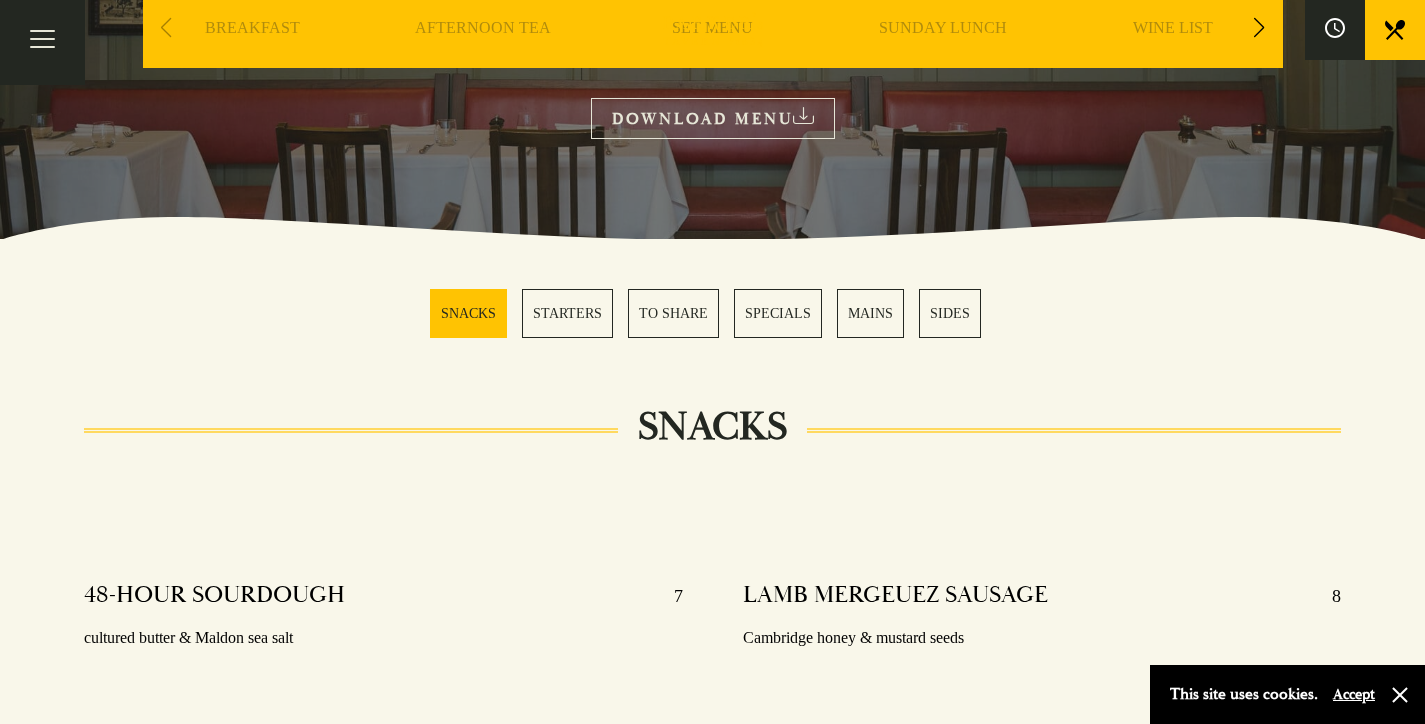 click on "MAINS" at bounding box center [870, 313] 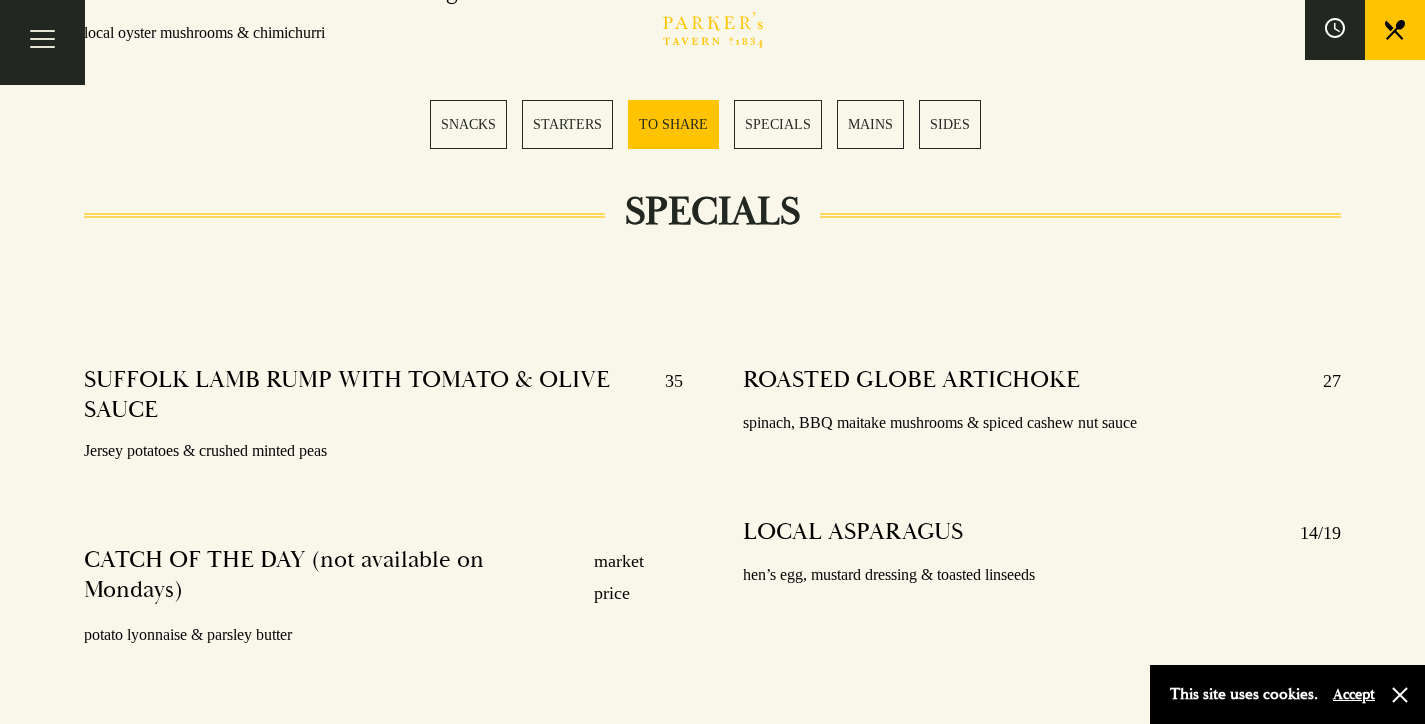 scroll, scrollTop: 2158, scrollLeft: 0, axis: vertical 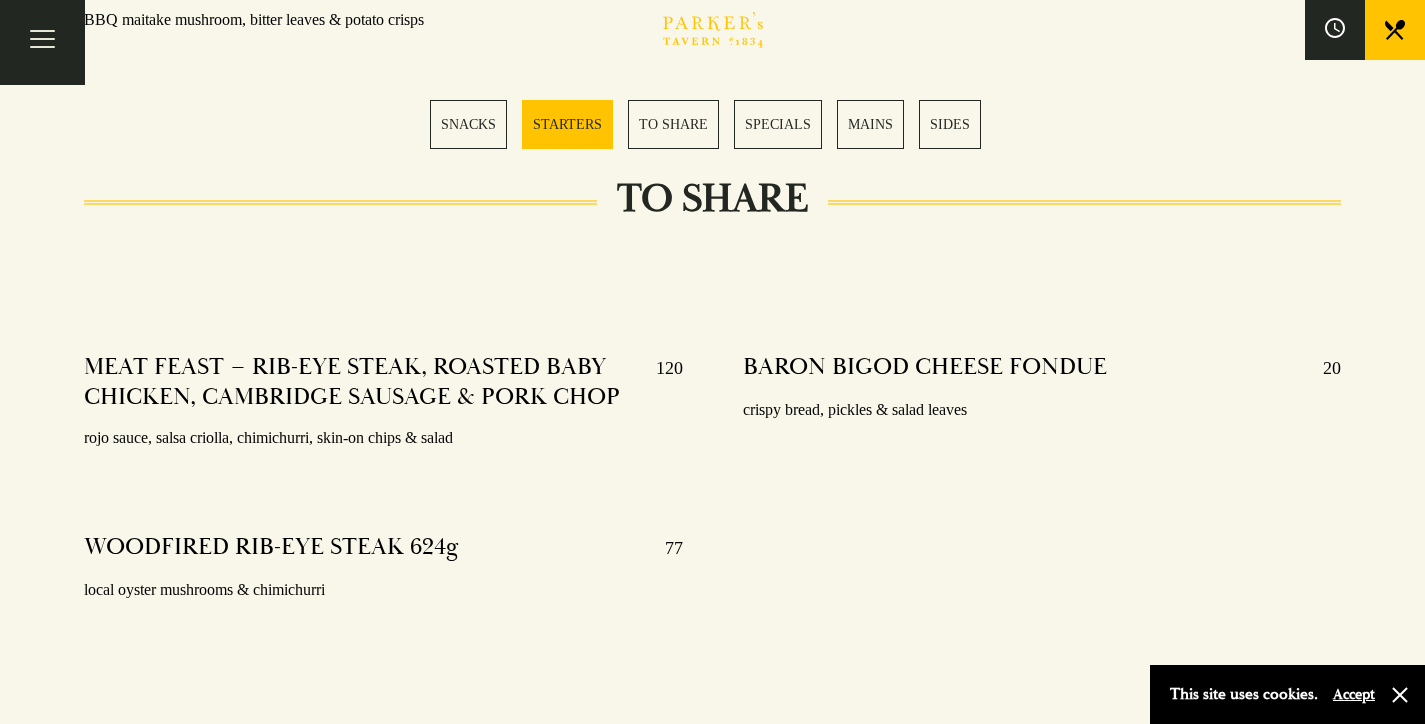 click on "SPECIALS" at bounding box center (778, 124) 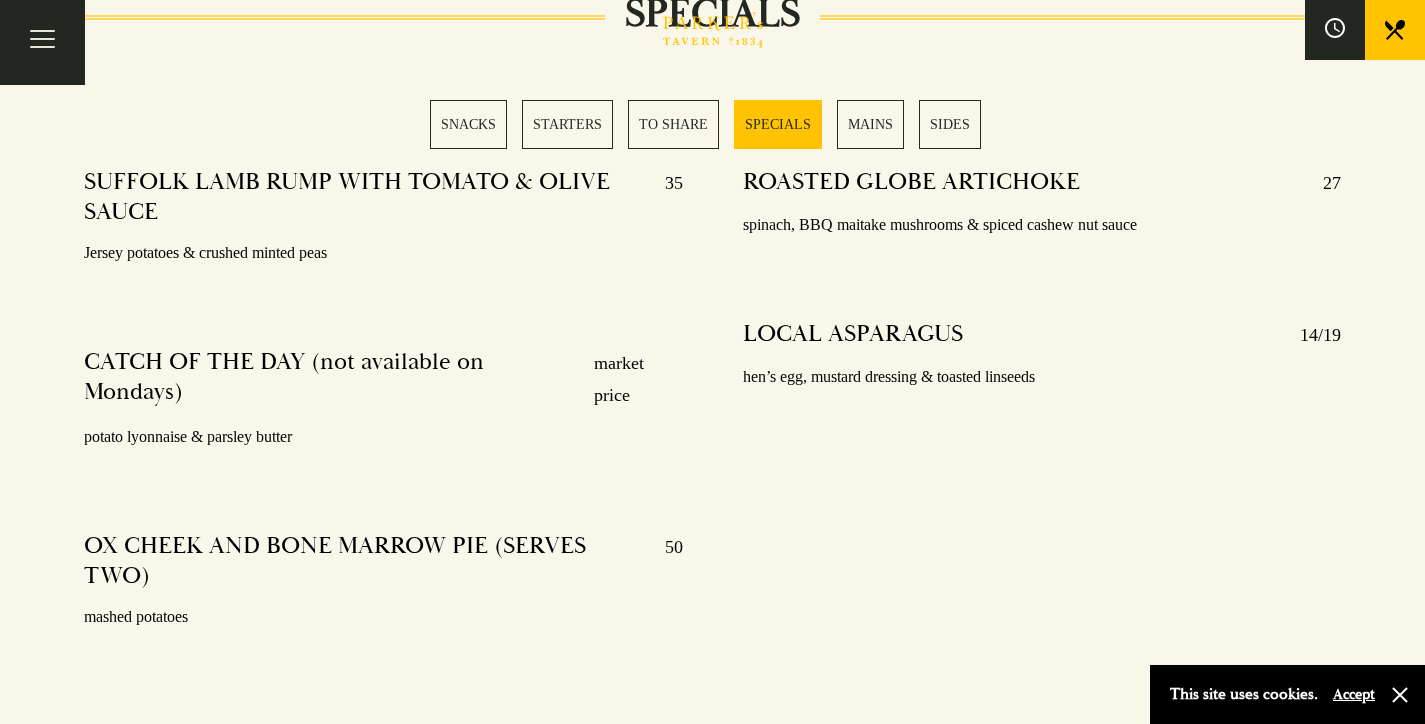 scroll, scrollTop: 2927, scrollLeft: 0, axis: vertical 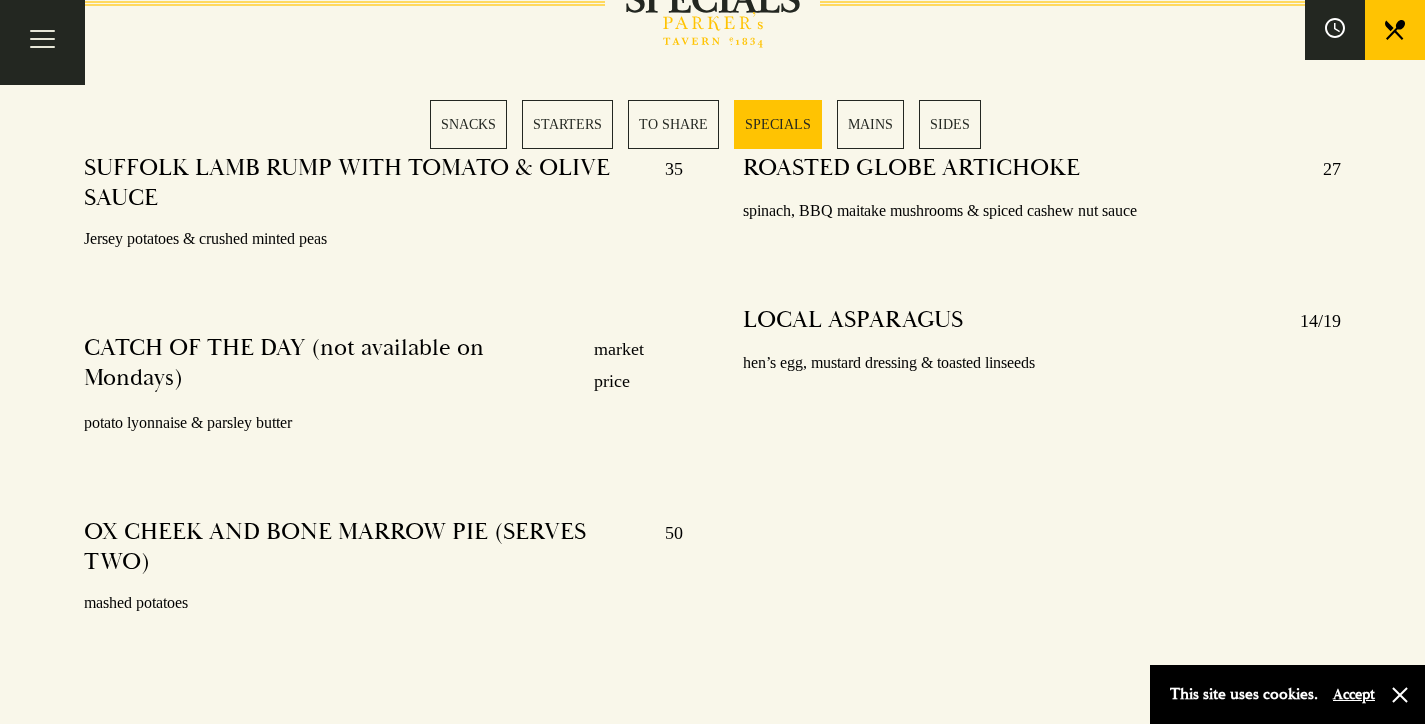 click on "TO SHARE" at bounding box center [673, 124] 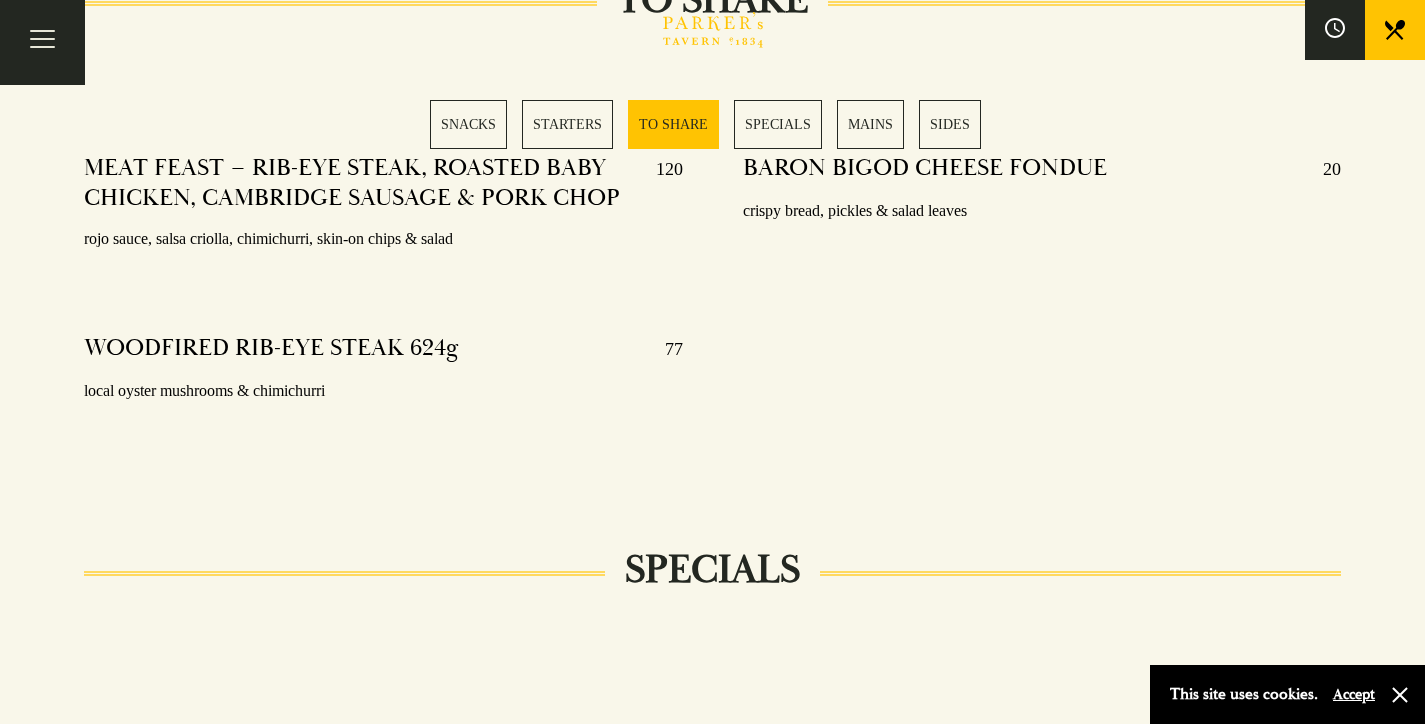click on "STARTERS" at bounding box center (567, 124) 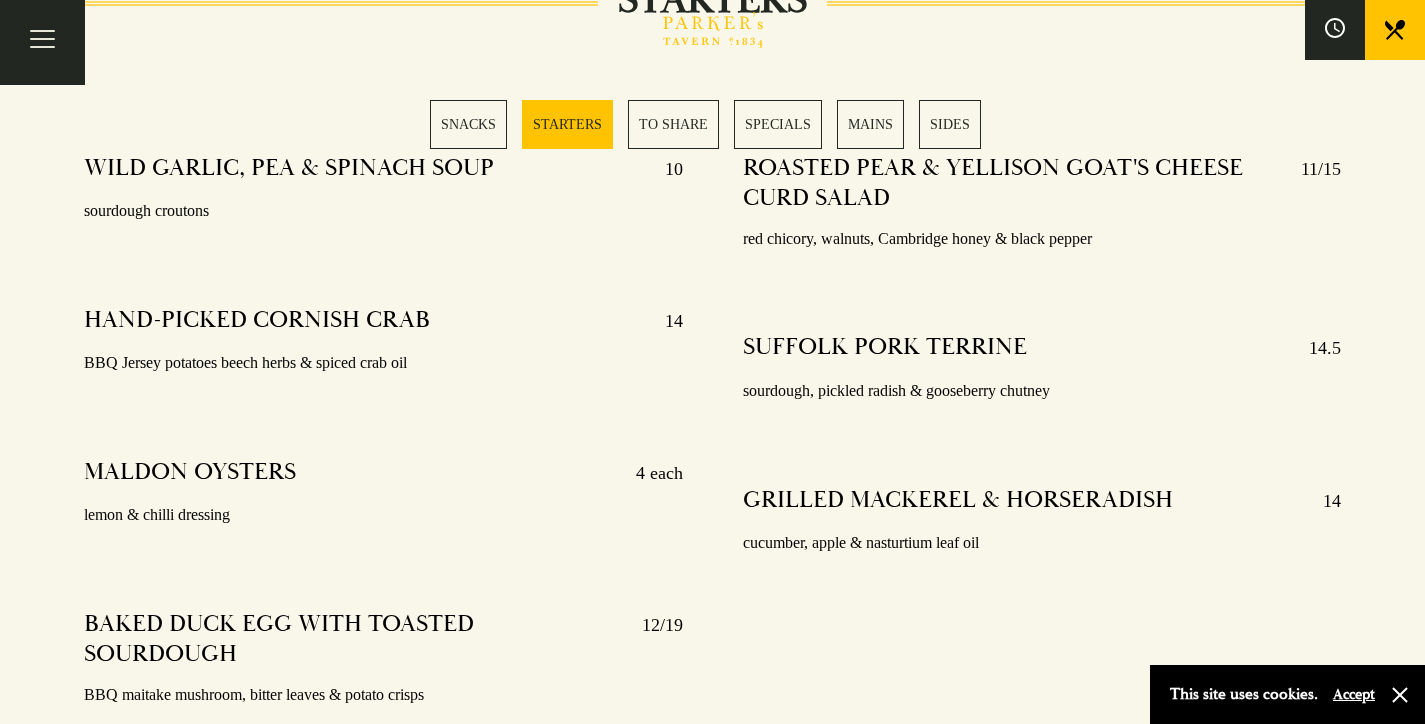 click on "SNACKS" at bounding box center (468, 124) 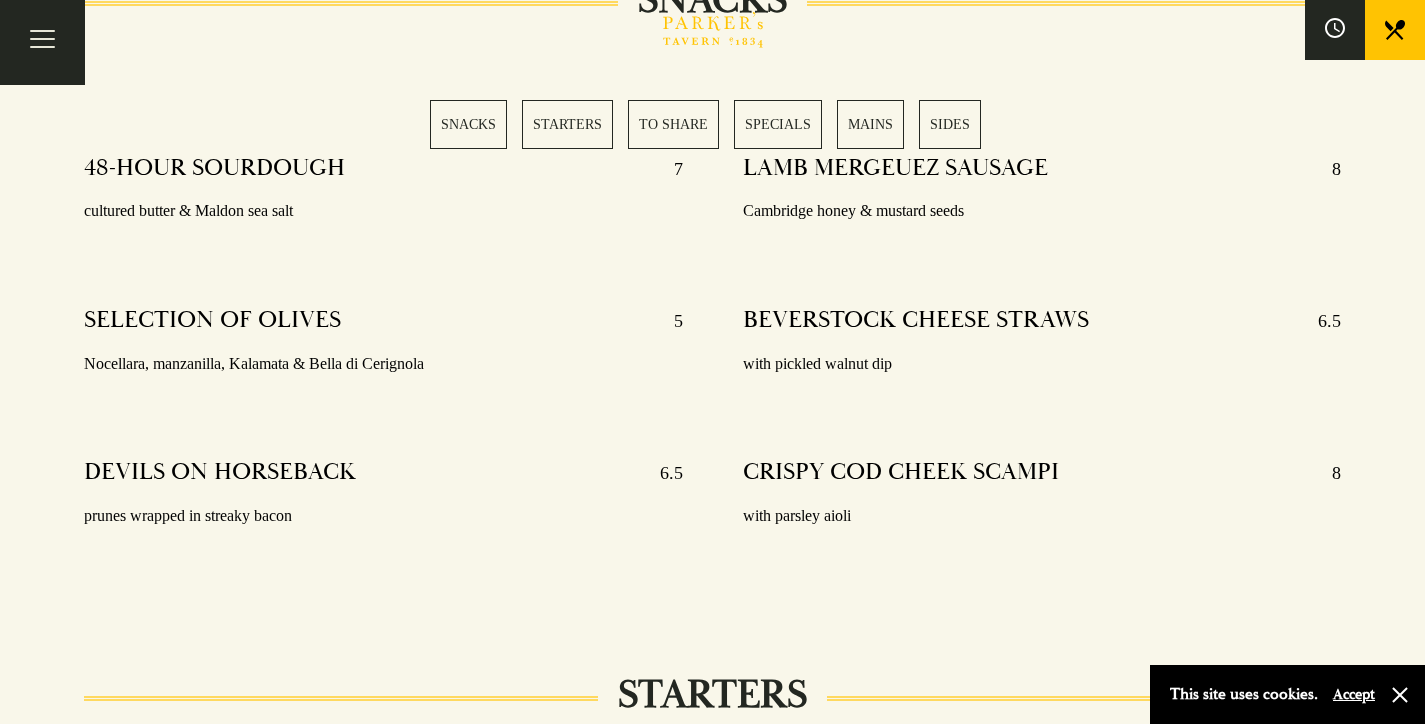 scroll, scrollTop: 0, scrollLeft: 0, axis: both 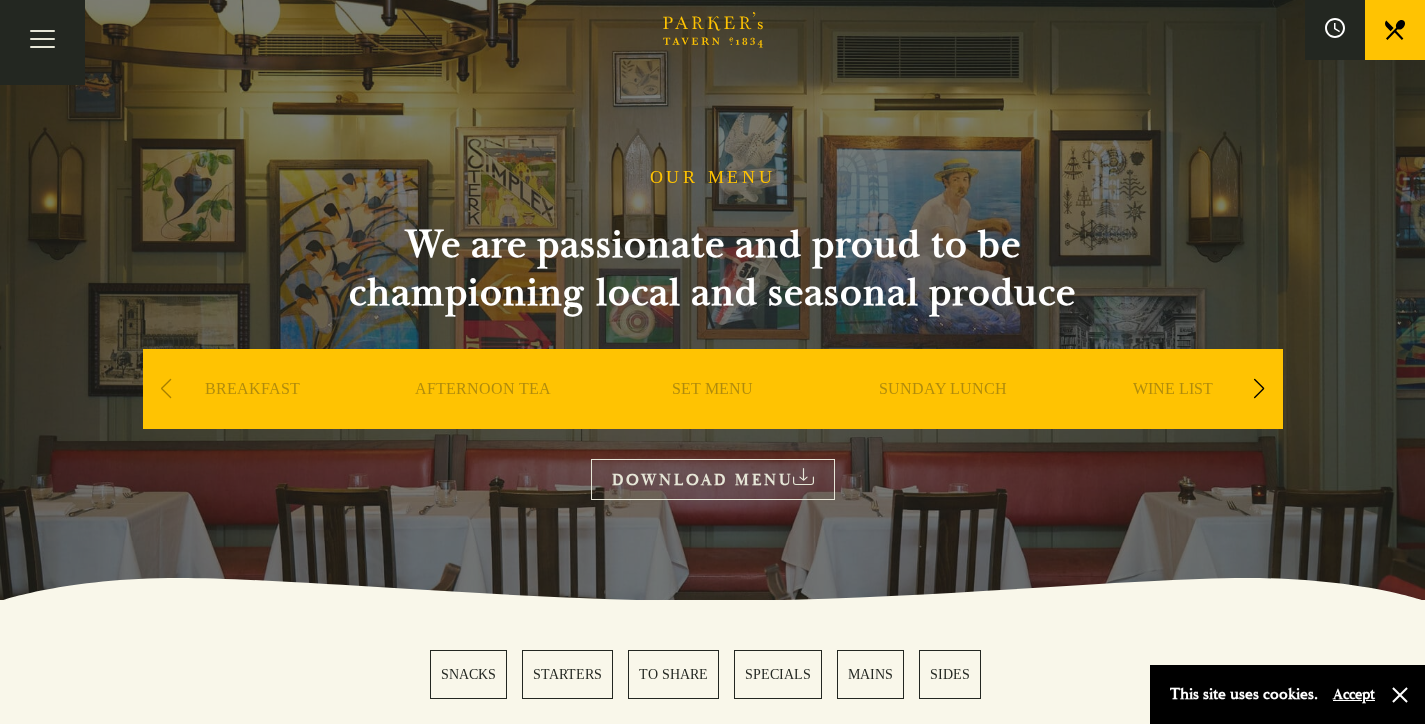 click on "SET MENU" at bounding box center (712, 419) 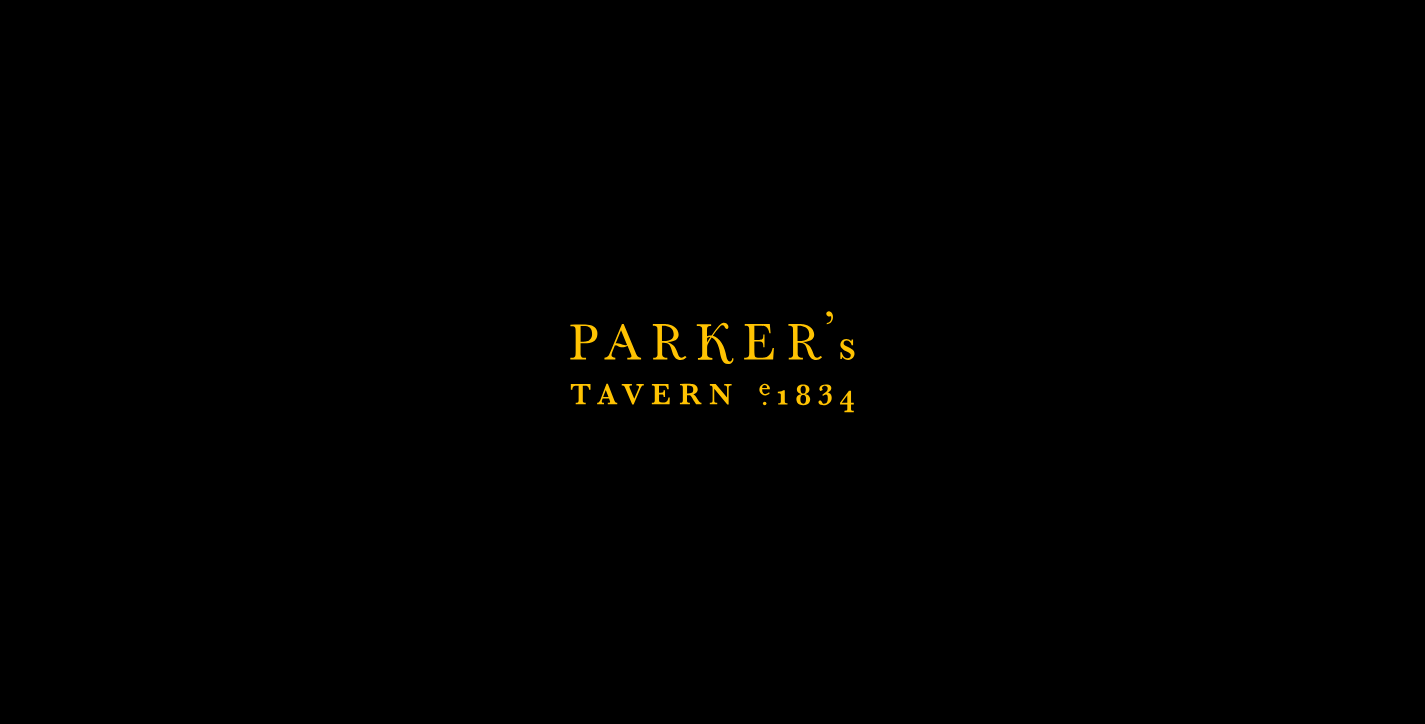 scroll, scrollTop: 219, scrollLeft: 0, axis: vertical 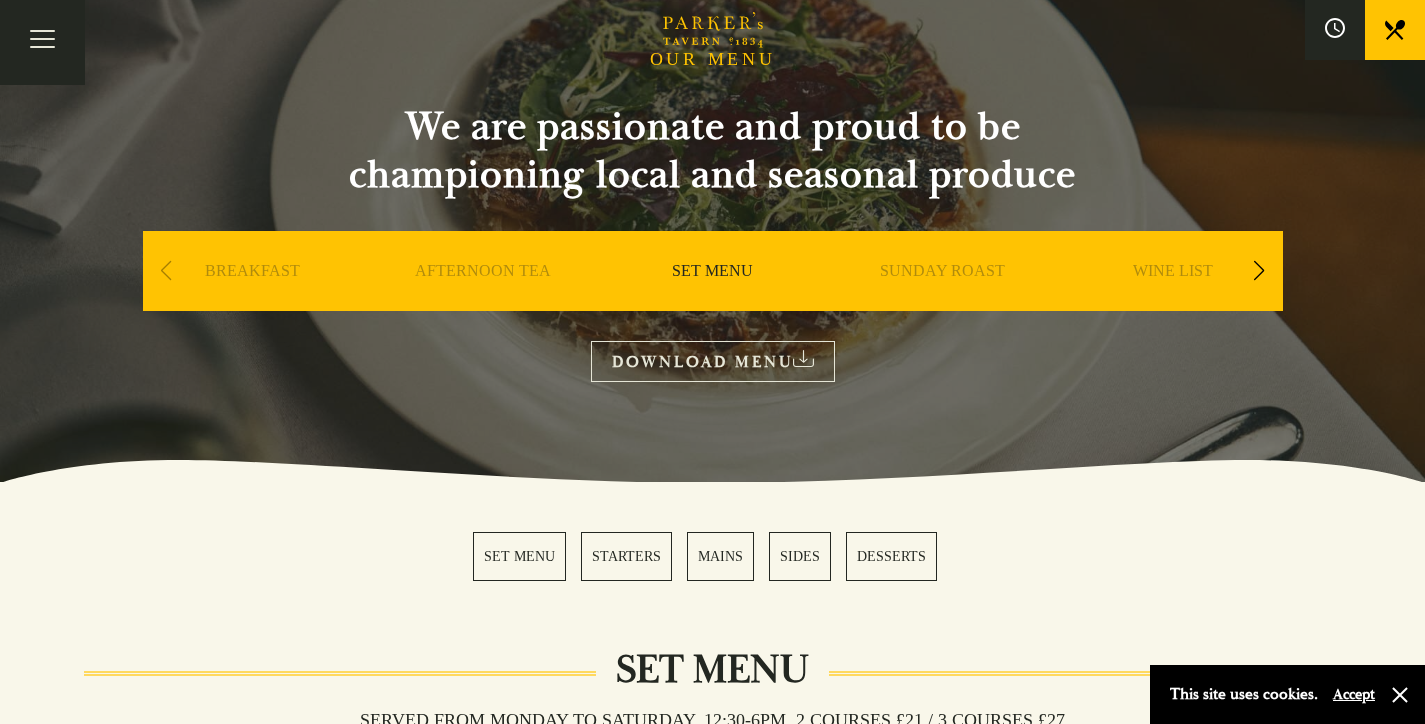 click on "MAINS" at bounding box center (720, 556) 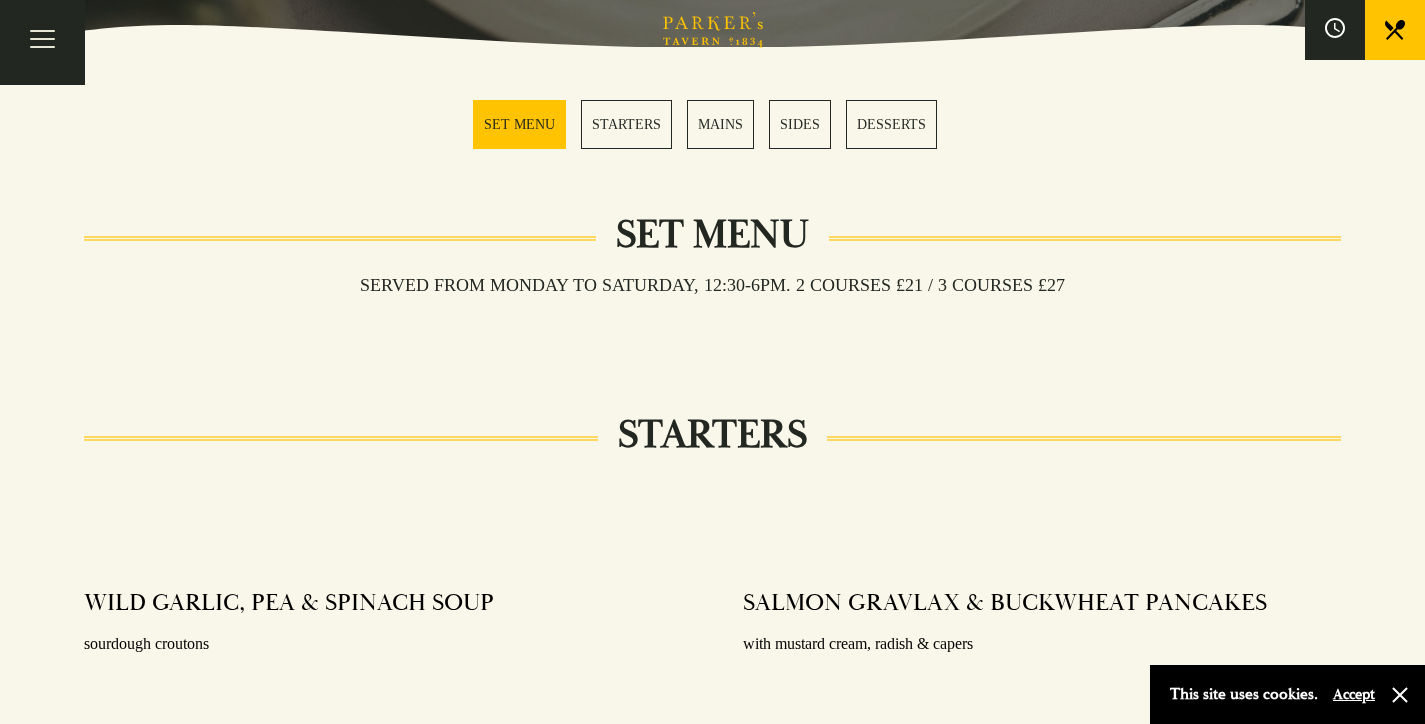 scroll, scrollTop: 0, scrollLeft: 0, axis: both 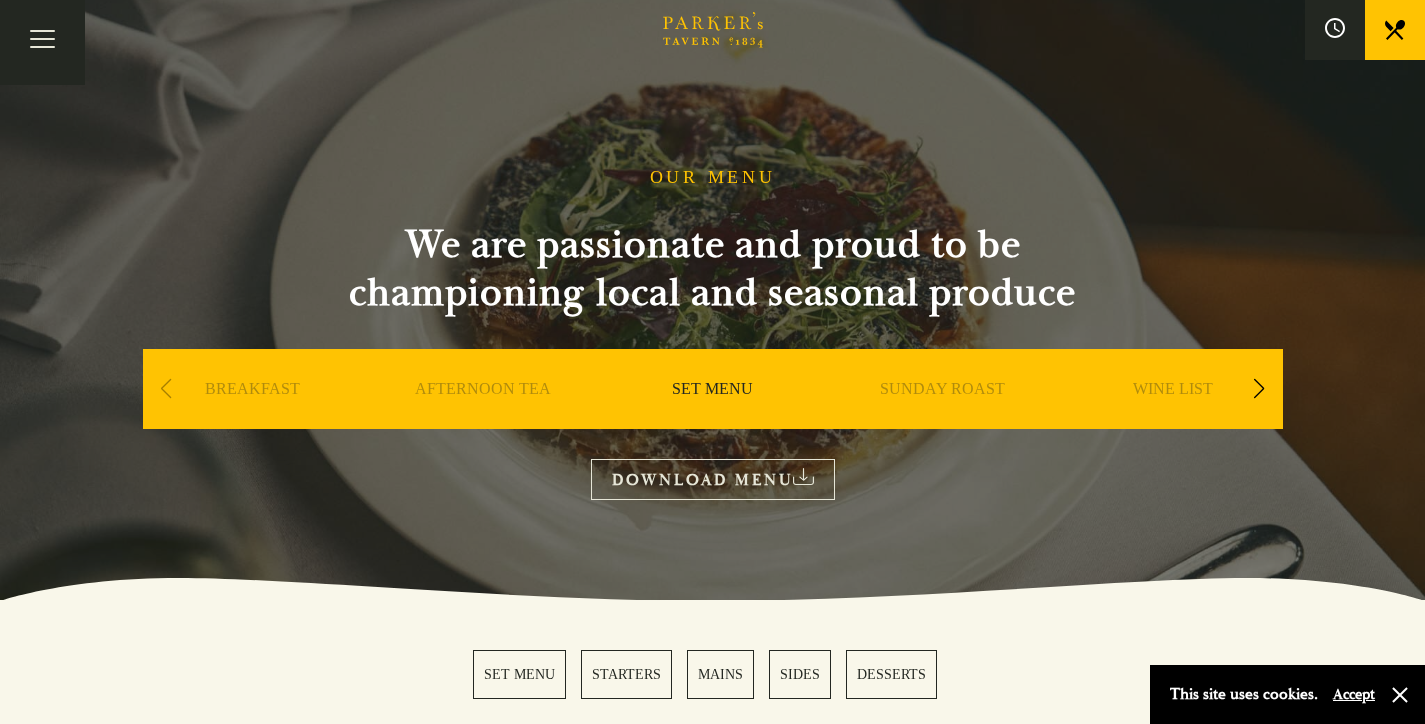 click on "SUNDAY ROAST" at bounding box center (942, 419) 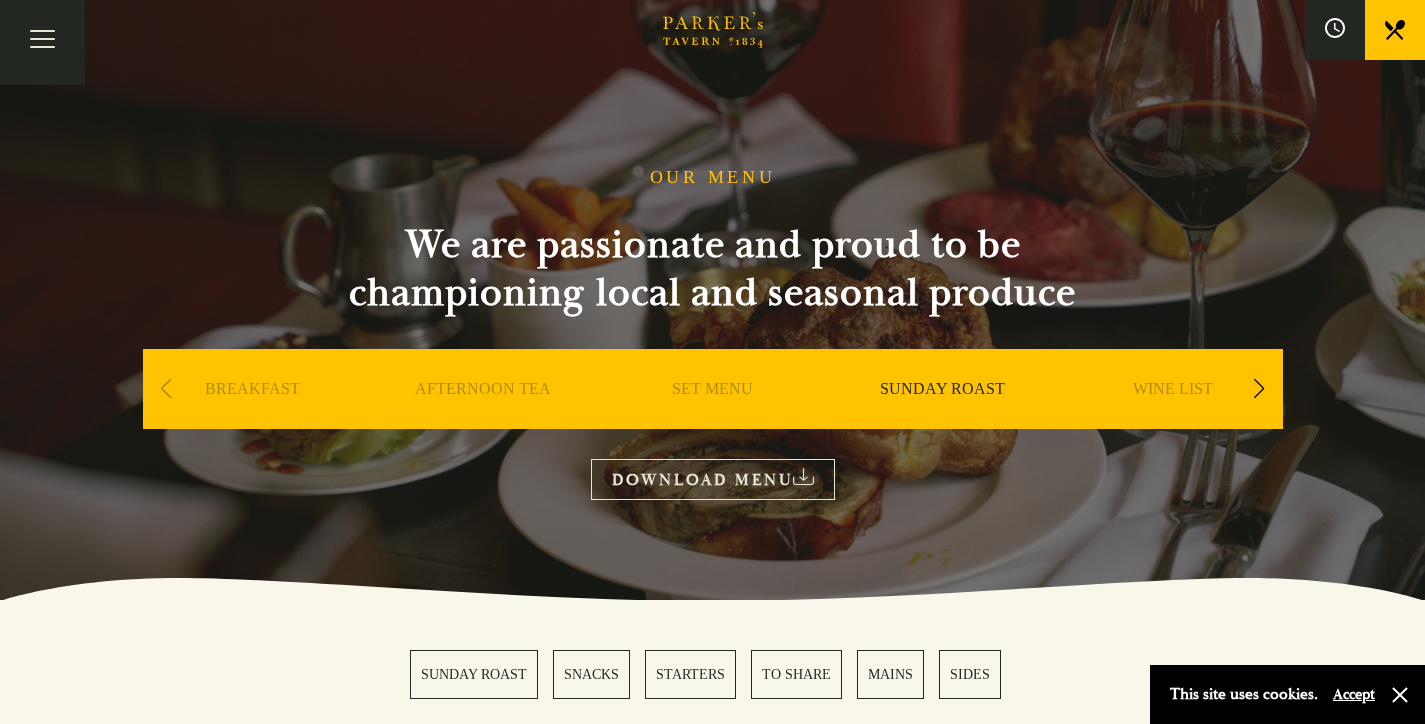 scroll, scrollTop: 0, scrollLeft: 0, axis: both 